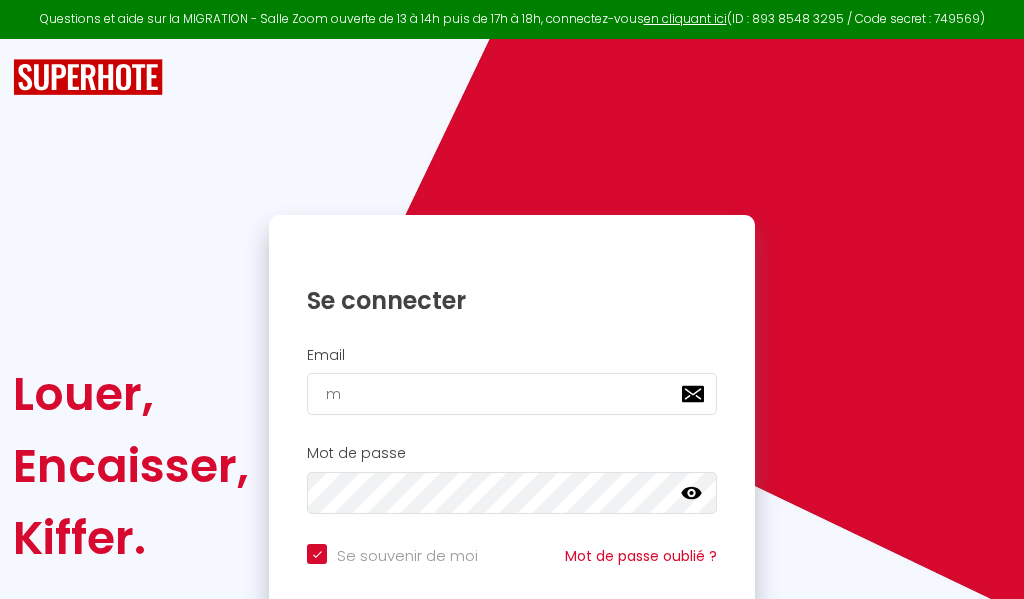 type on "ma" 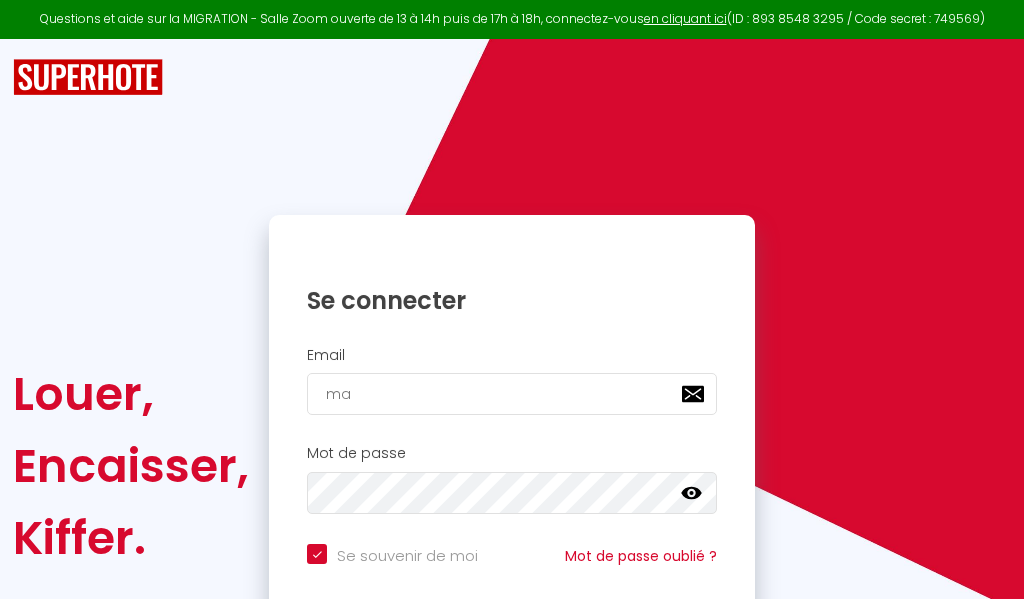 checkbox on "true" 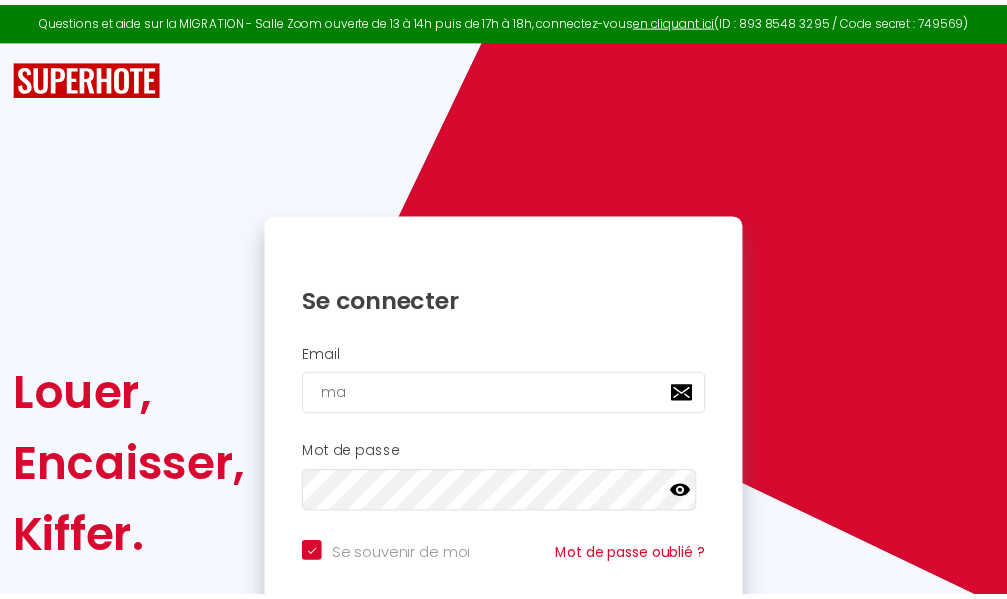 scroll, scrollTop: 0, scrollLeft: 0, axis: both 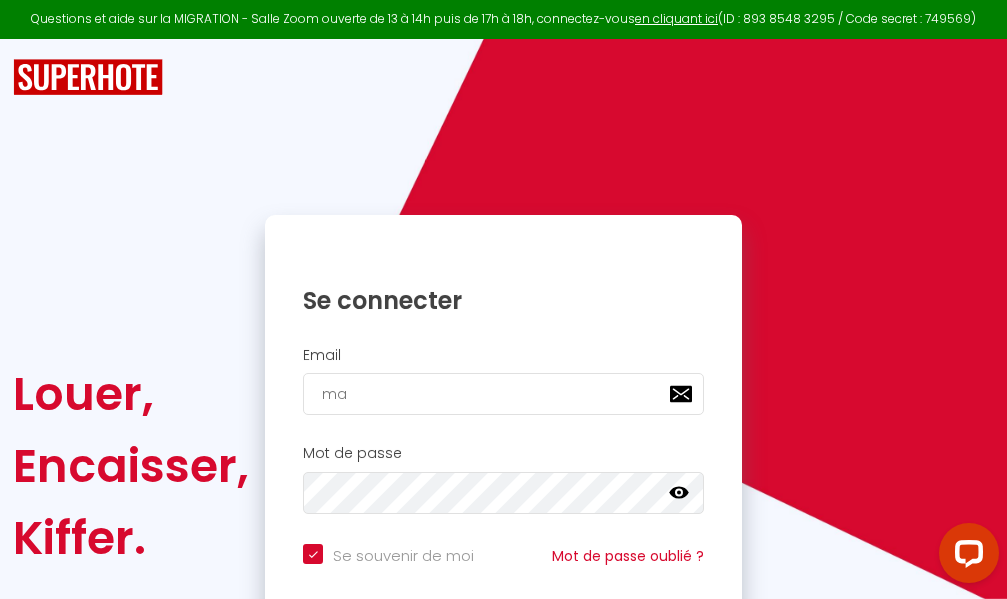 type on "mar" 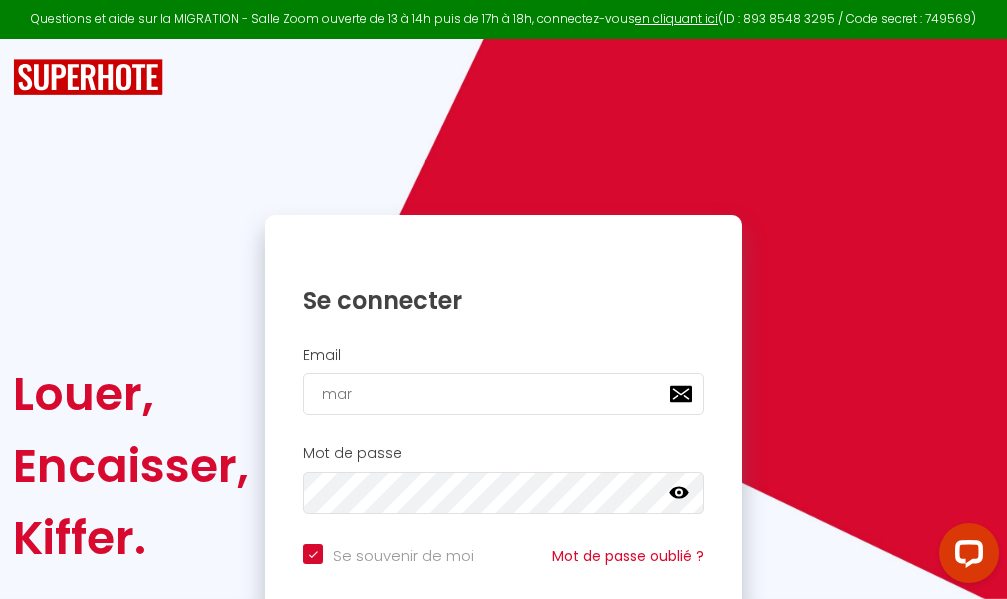 checkbox on "true" 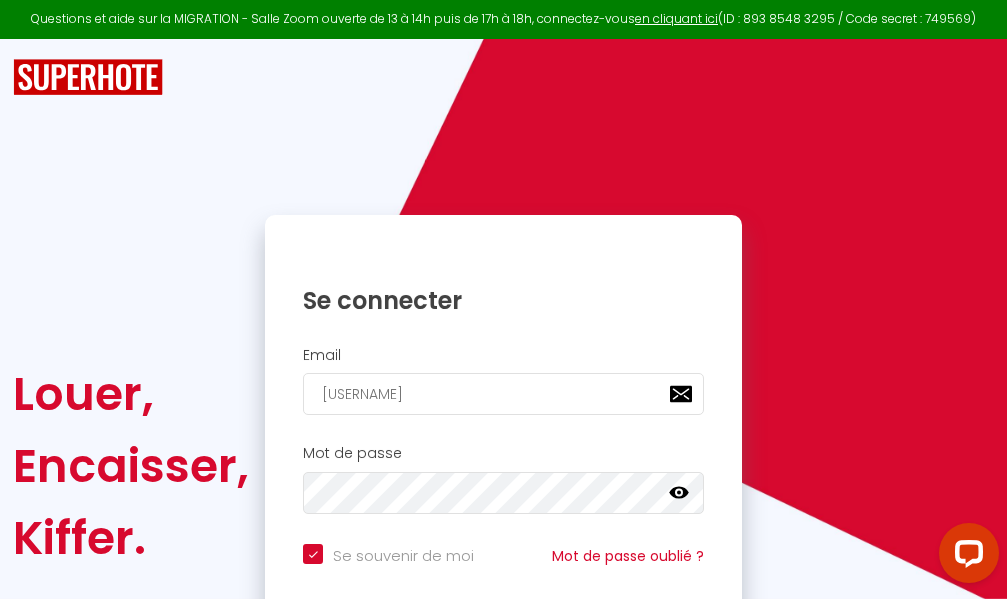 checkbox on "true" 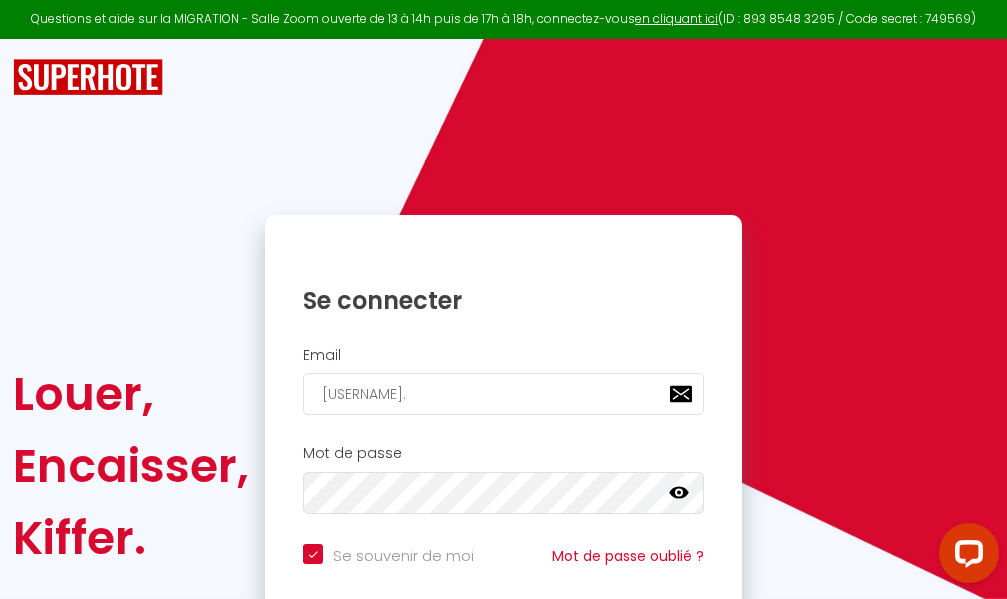 checkbox on "true" 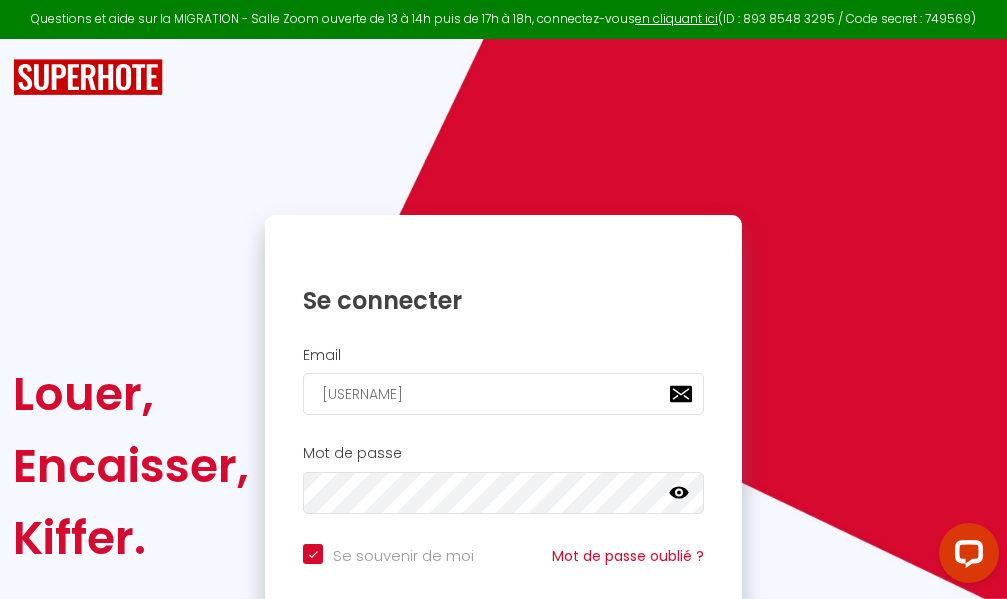 checkbox on "true" 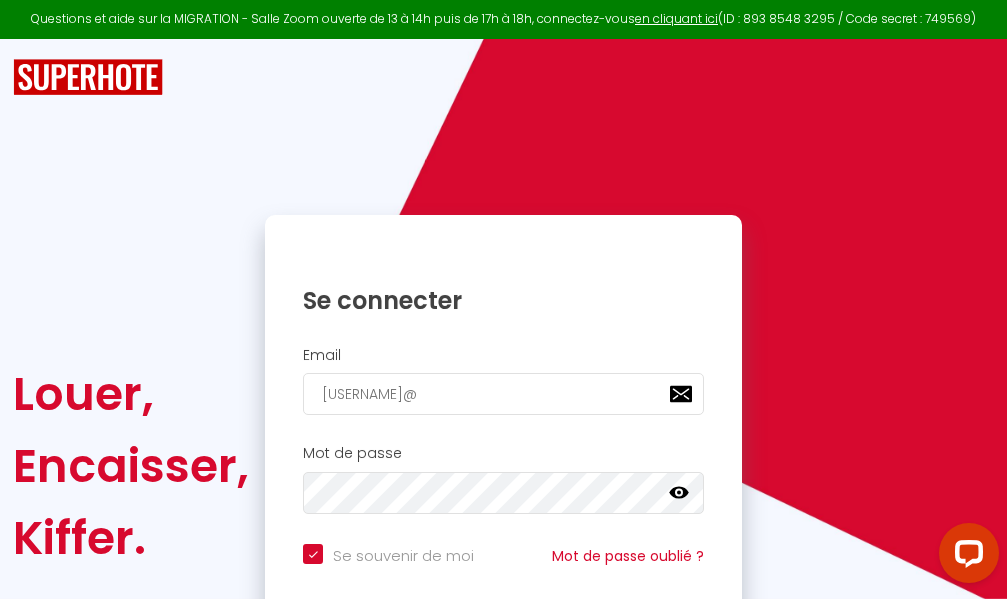 checkbox on "true" 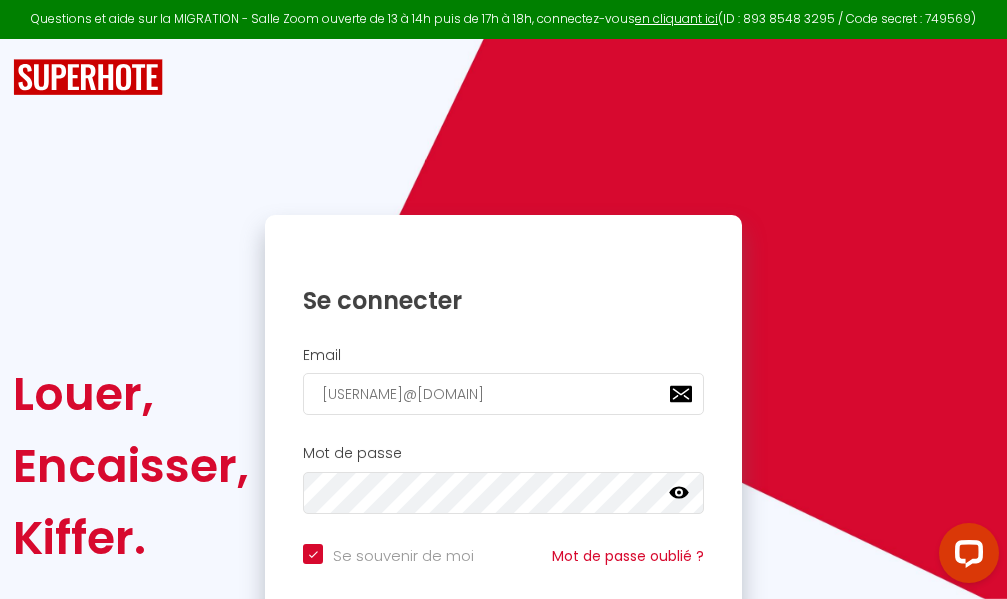 checkbox on "true" 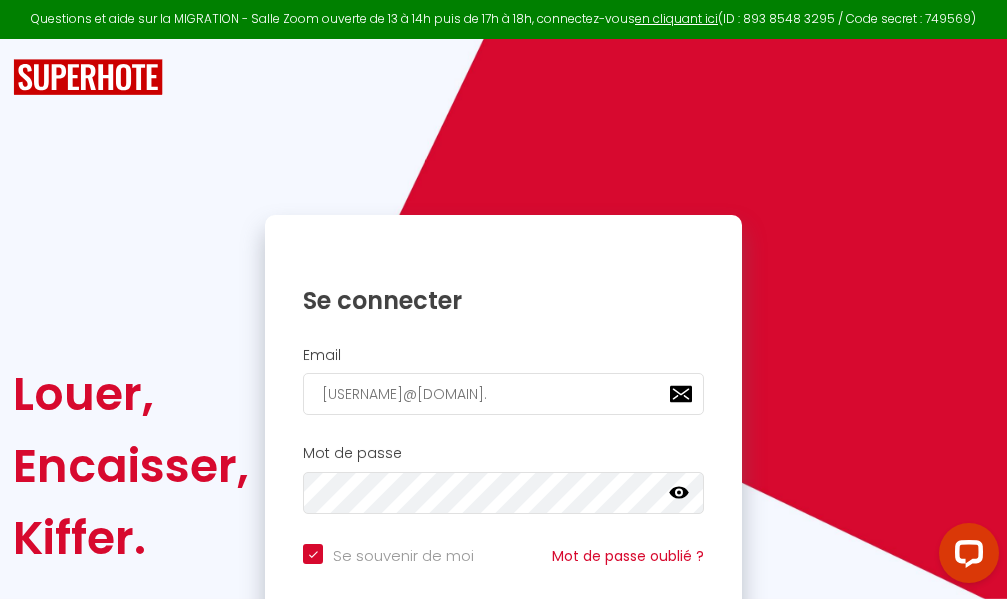 checkbox on "true" 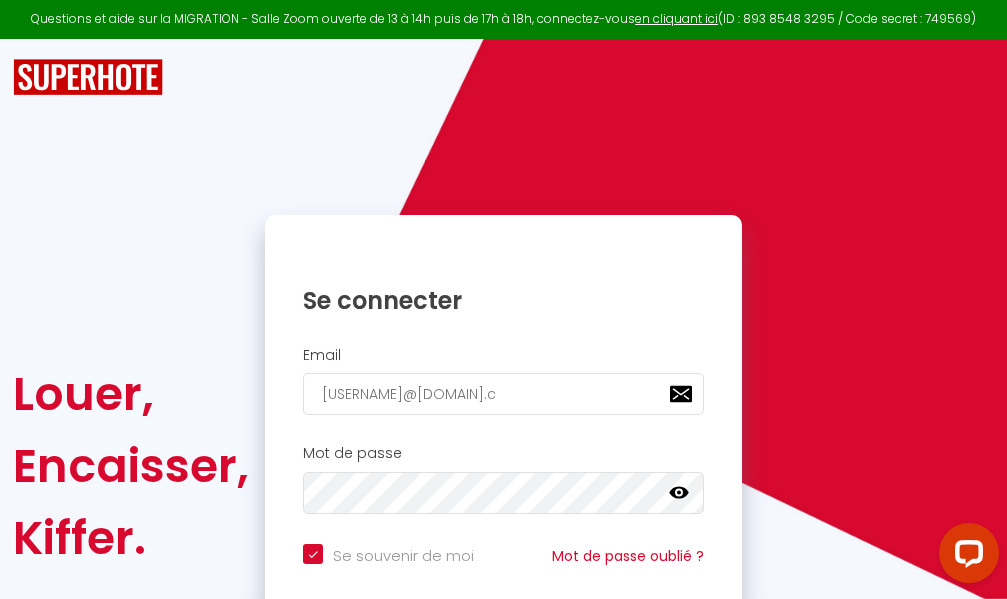 checkbox on "true" 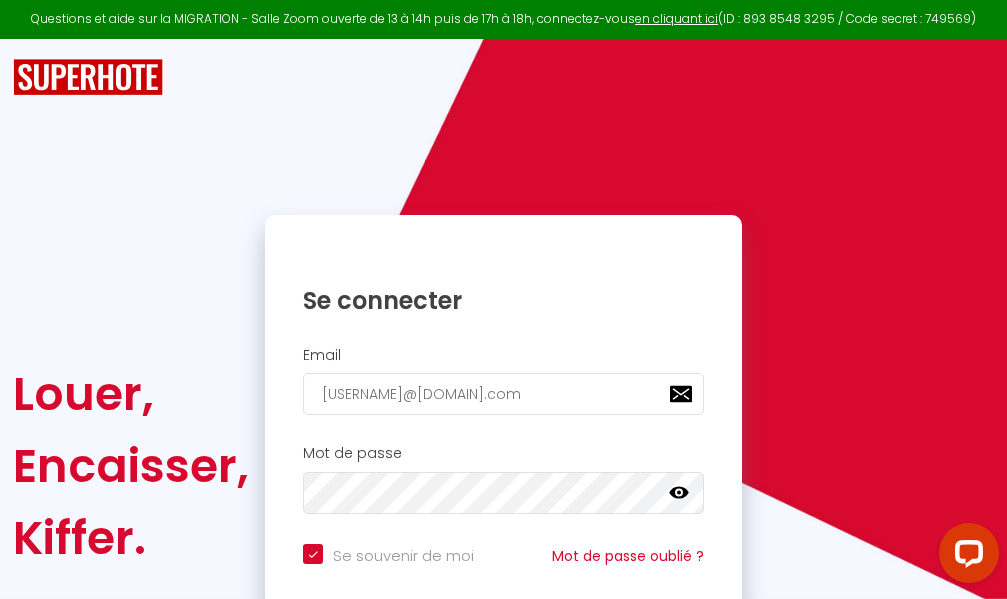 checkbox on "true" 